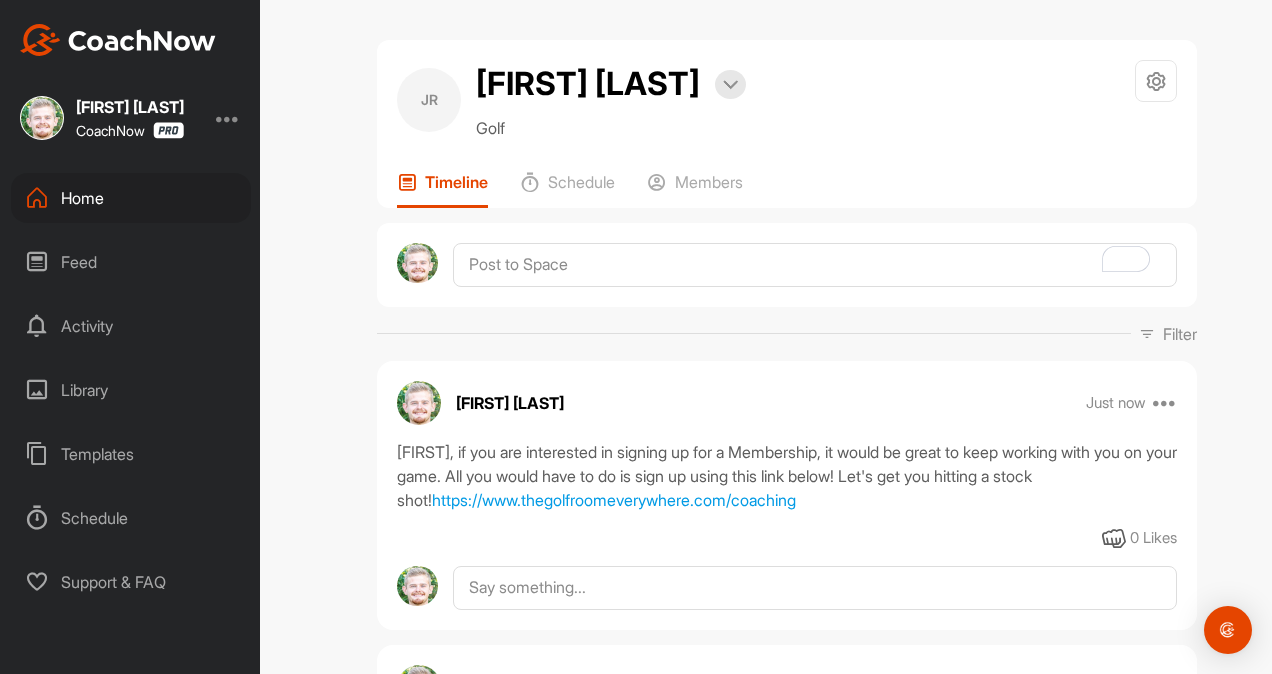 scroll, scrollTop: 0, scrollLeft: 0, axis: both 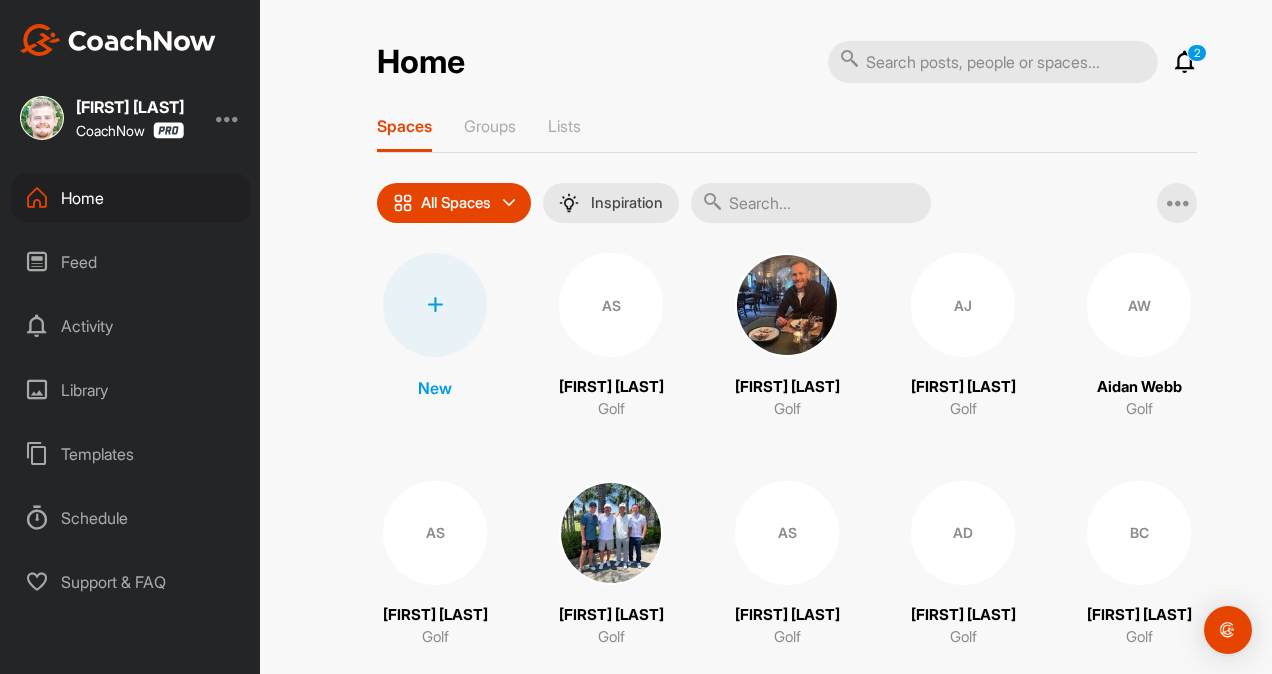 click at bounding box center [811, 203] 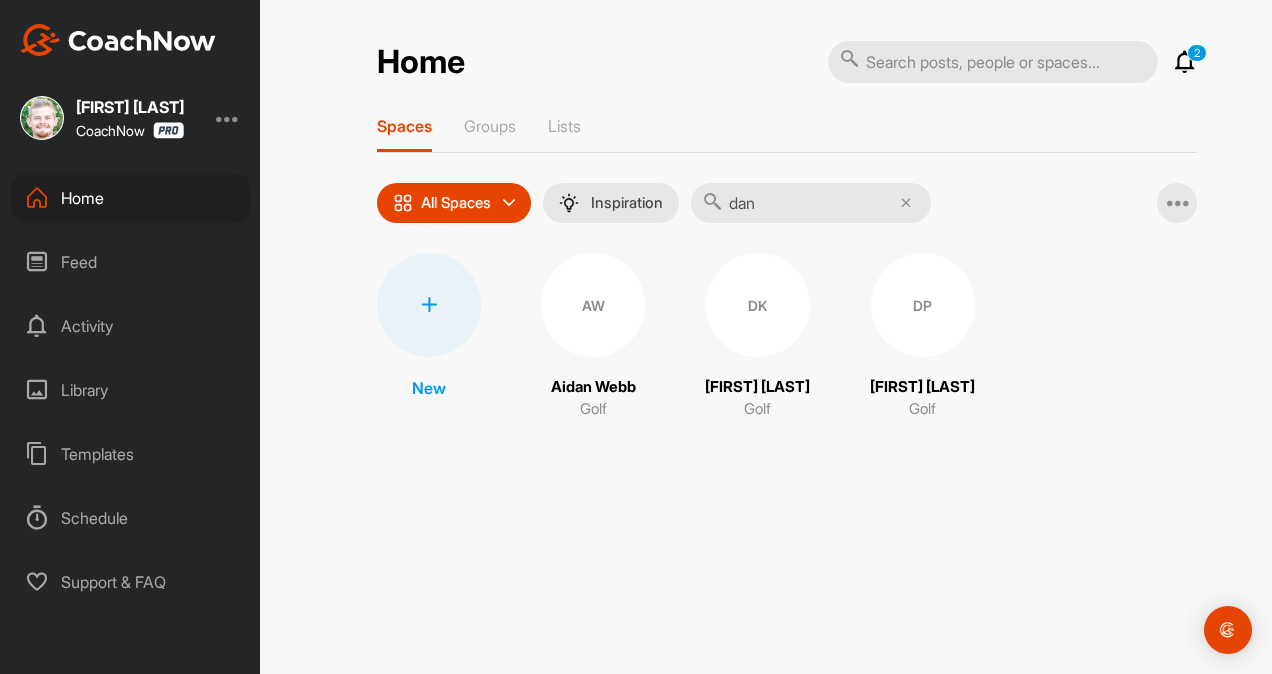 type on "dan" 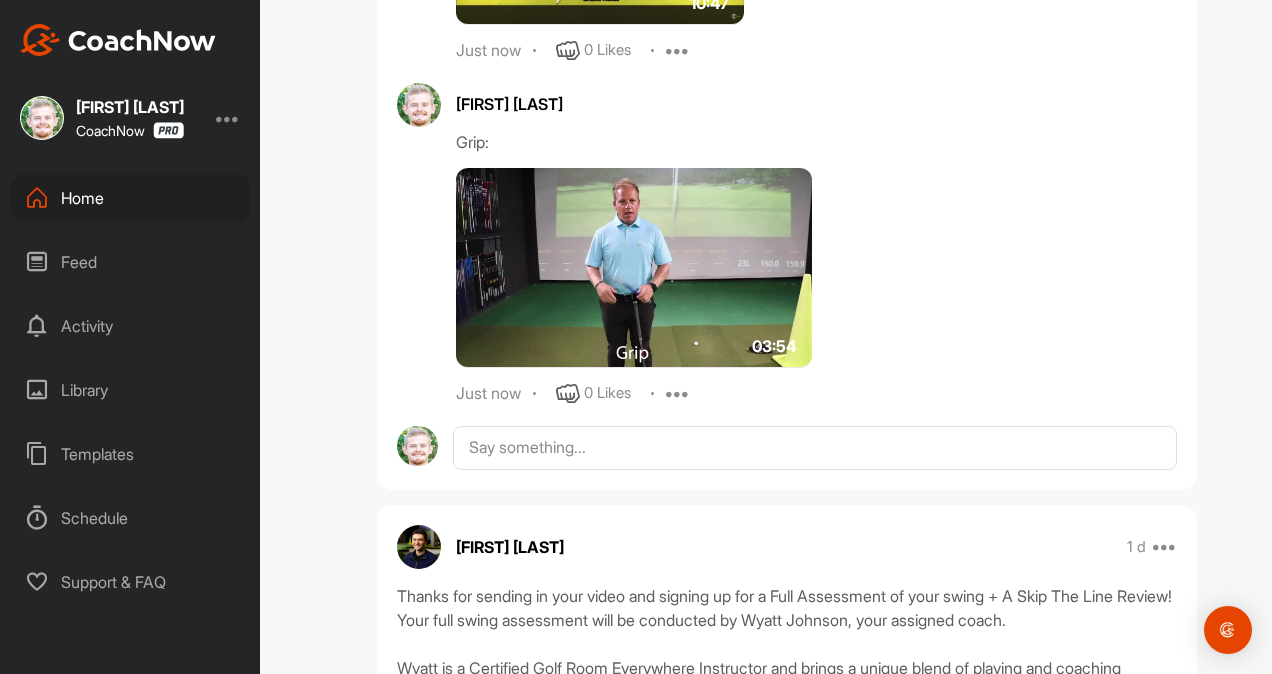 scroll, scrollTop: 1507, scrollLeft: 0, axis: vertical 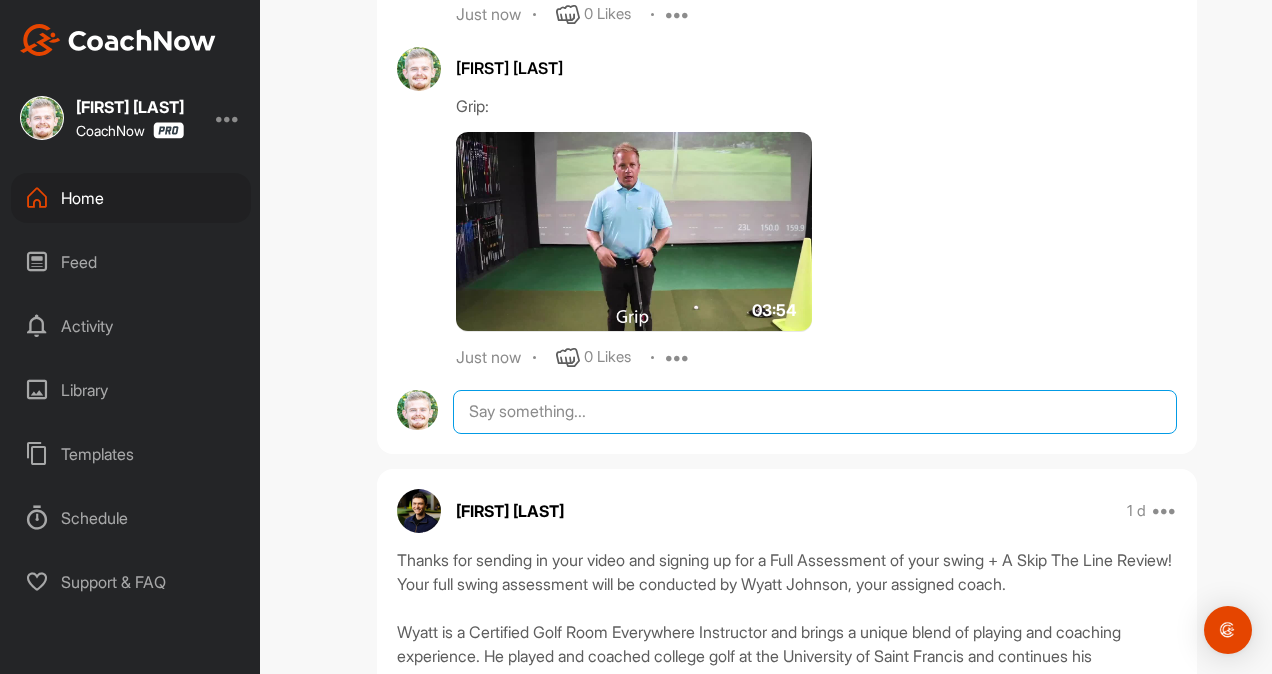 click at bounding box center (815, 412) 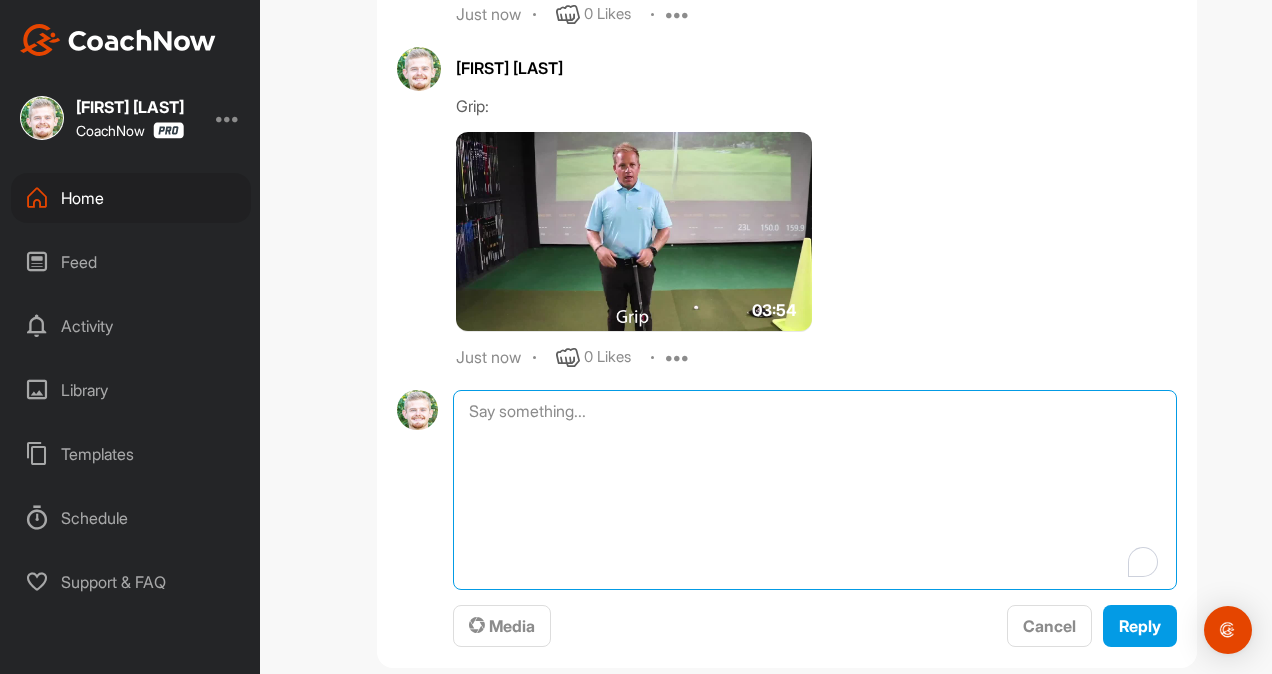 type on "V" 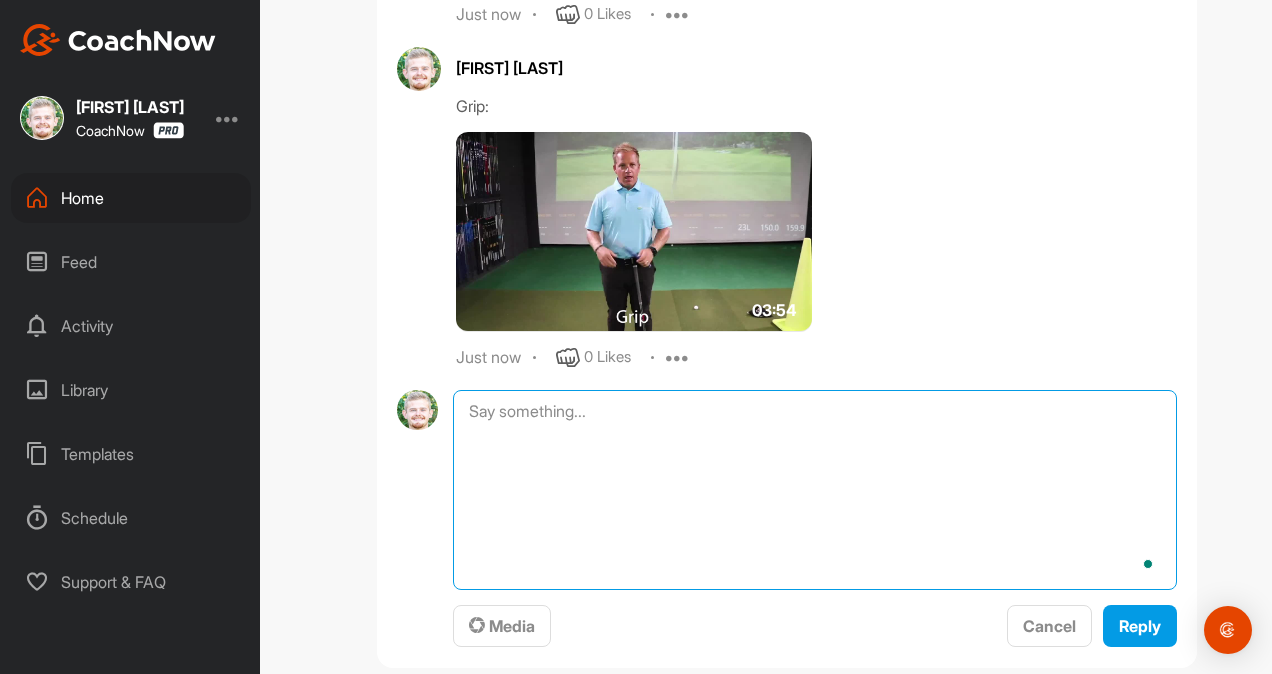 paste on "[student name], if you are interested in signing up for a Membership, it would be great to keep working with you on your game. All you would have to do is sign up using this link below! Let's get you hitting a stock shot!
https://www.thegolfroomeverywhere.com/coaching" 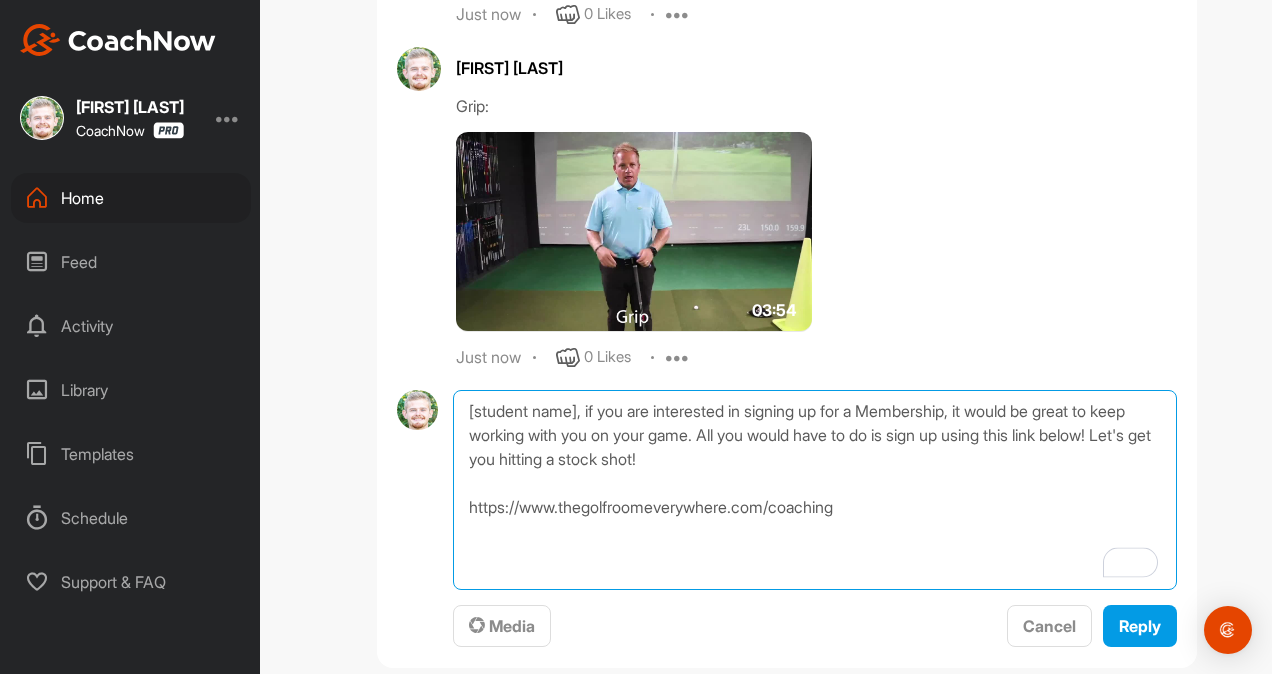 drag, startPoint x: 956, startPoint y: 520, endPoint x: 512, endPoint y: 348, distance: 476.15125 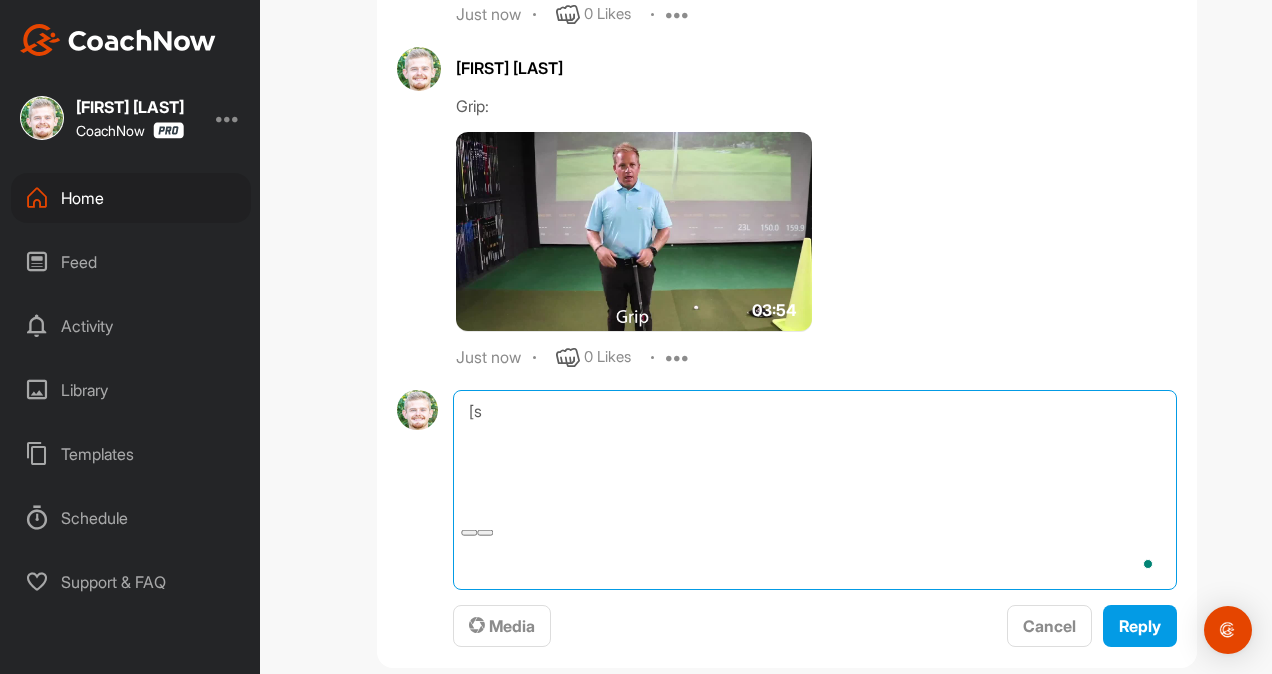 type on "[" 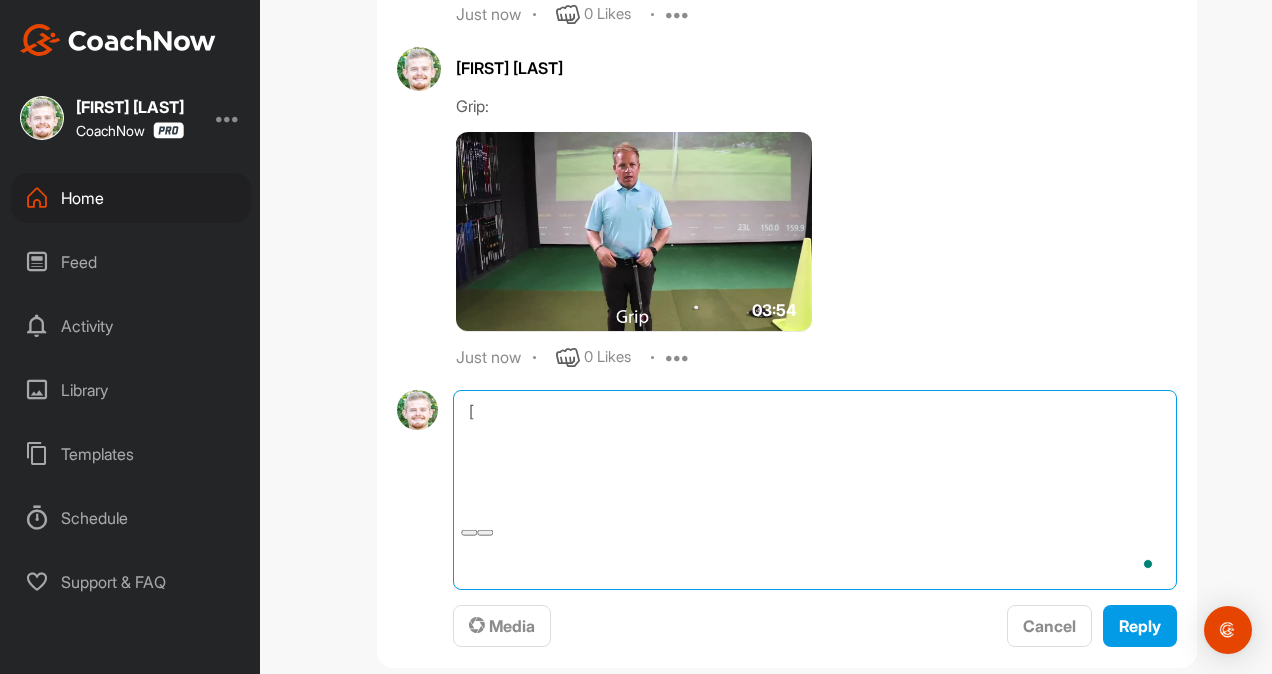 type 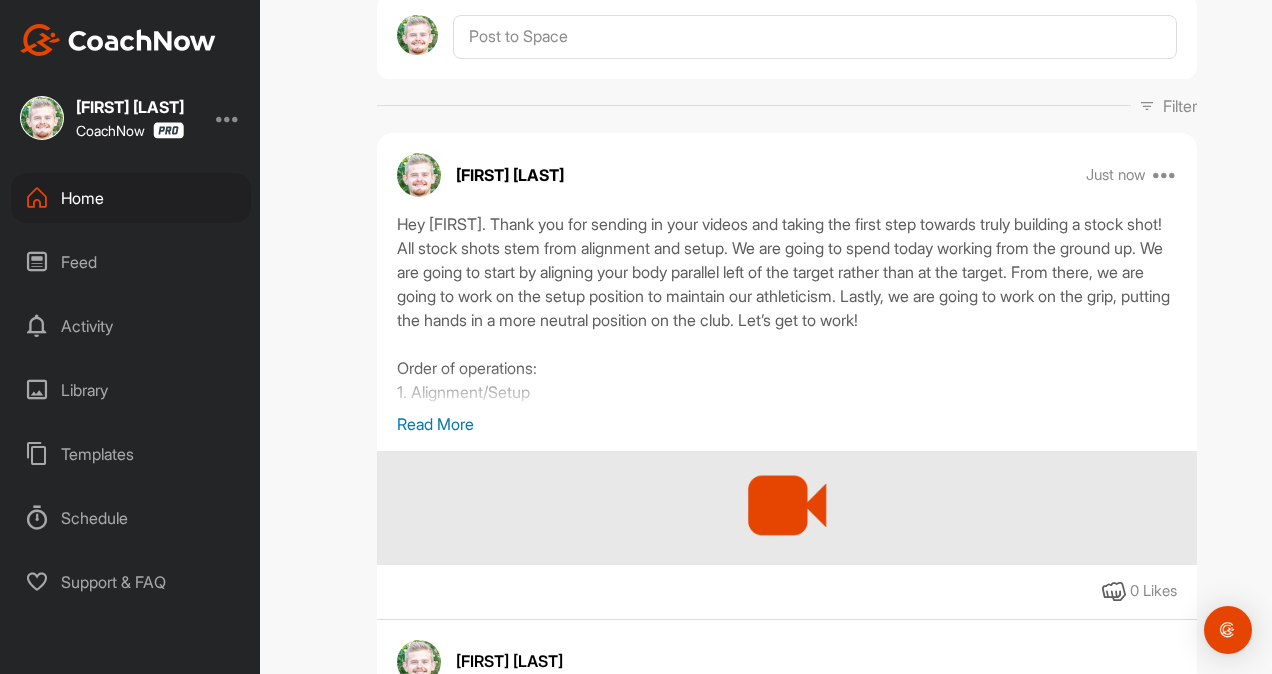 scroll, scrollTop: 0, scrollLeft: 0, axis: both 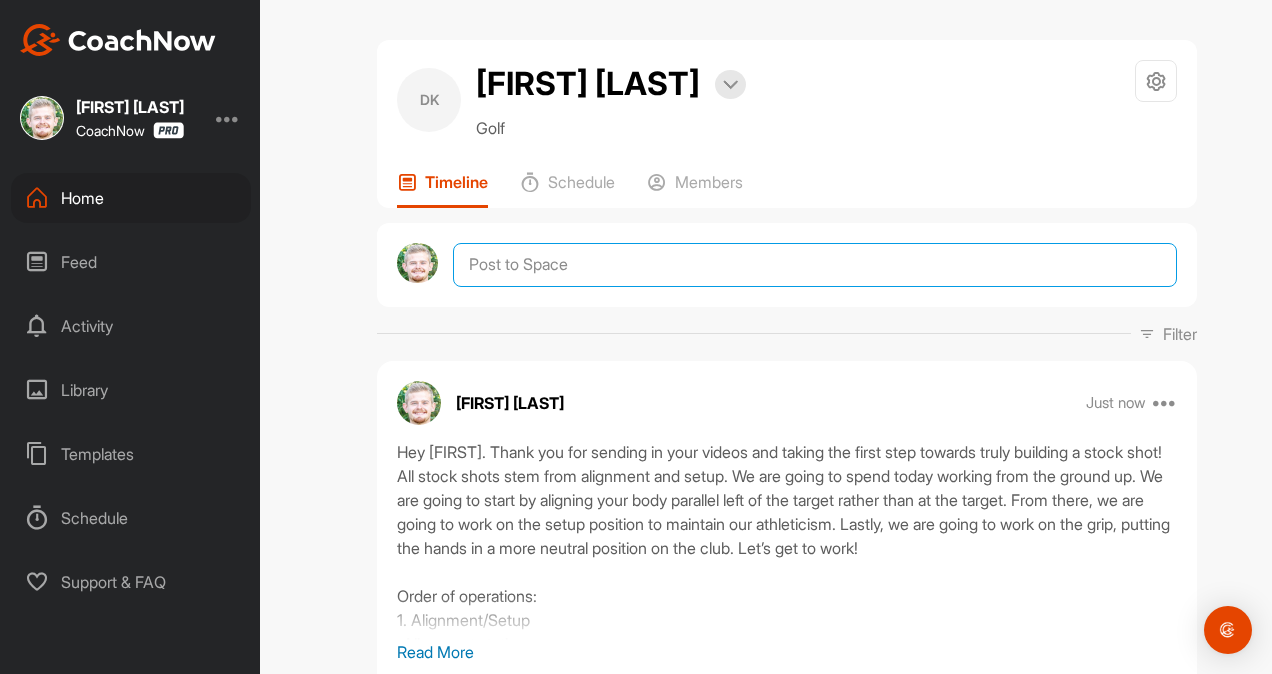 click at bounding box center [815, 265] 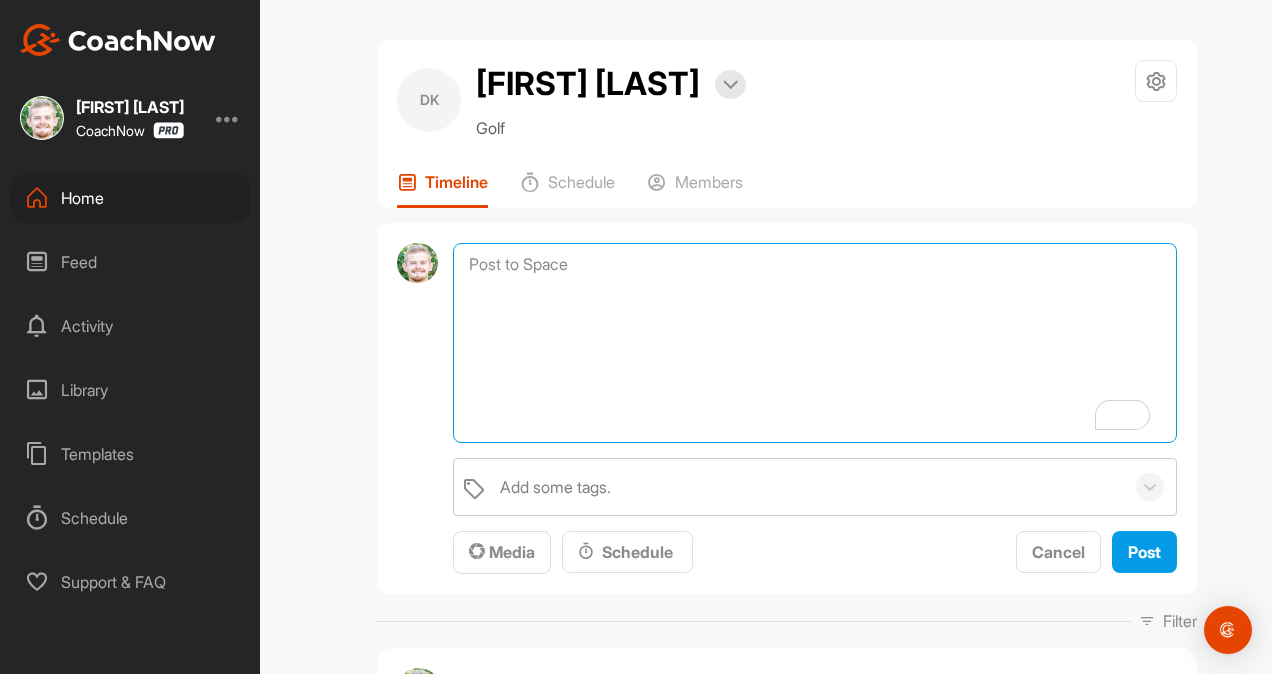 paste on "[student name], if you are interested in signing up for a Membership, it would be great to keep working with you on your game. All you would have to do is sign up using this link below! Let's get you hitting a stock shot!
https://www.thegolfroomeverywhere.com/coaching" 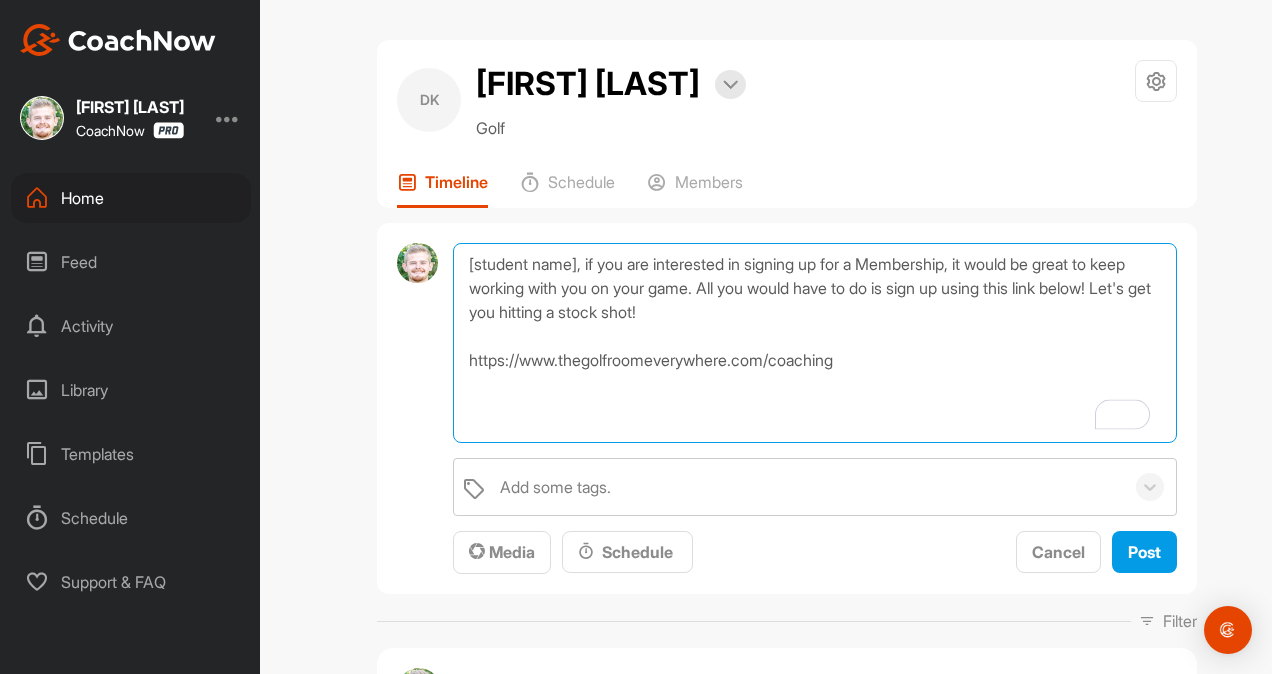 click on "[student name], if you are interested in signing up for a Membership, it would be great to keep working with you on your game. All you would have to do is sign up using this link below! Let's get you hitting a stock shot!
https://www.thegolfroomeverywhere.com/coaching" at bounding box center [815, 343] 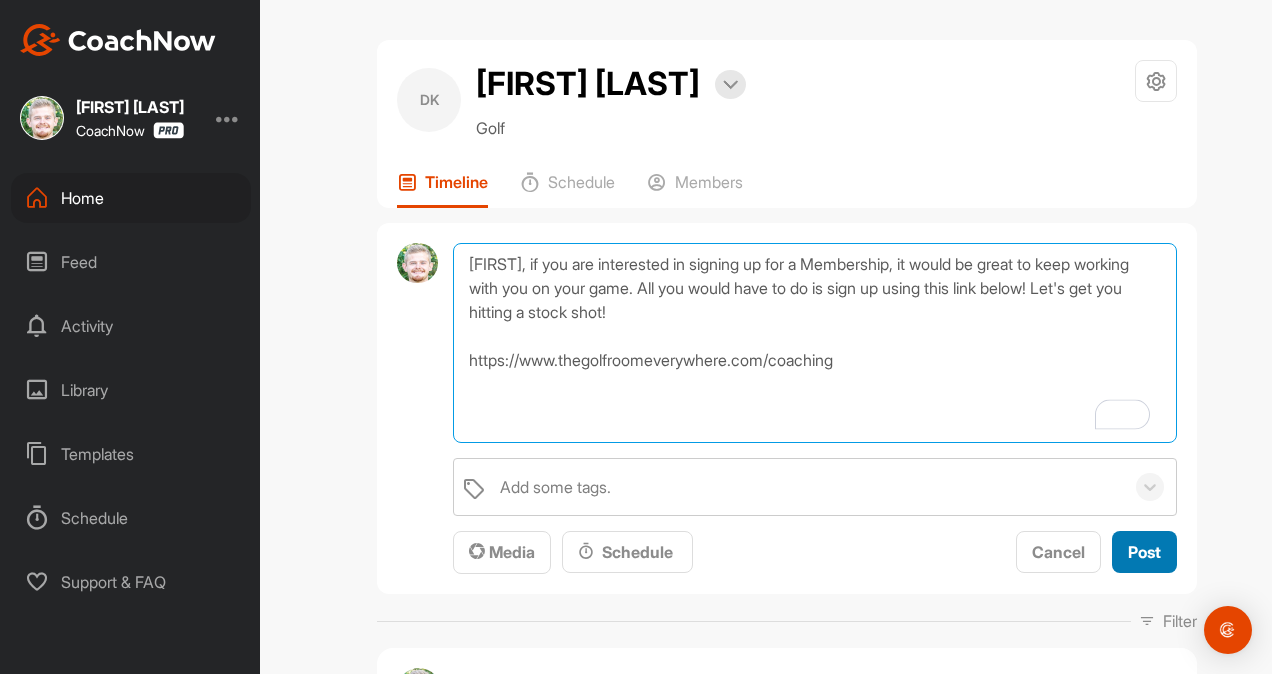 type on "[FIRST], if you are interested in signing up for a Membership, it would be great to keep working with you on your game. All you would have to do is sign up using this link below! Let's get you hitting a stock shot!
https://www.thegolfroomeverywhere.com/coaching" 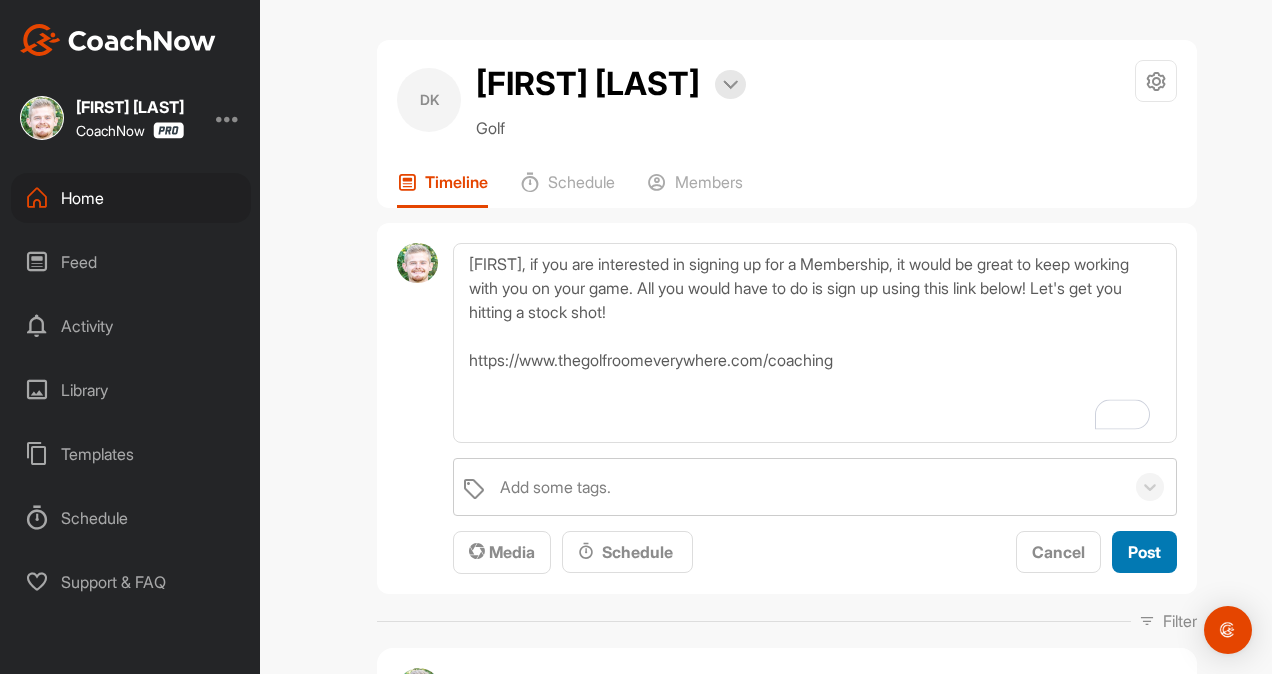 click on "Post" at bounding box center (1144, 552) 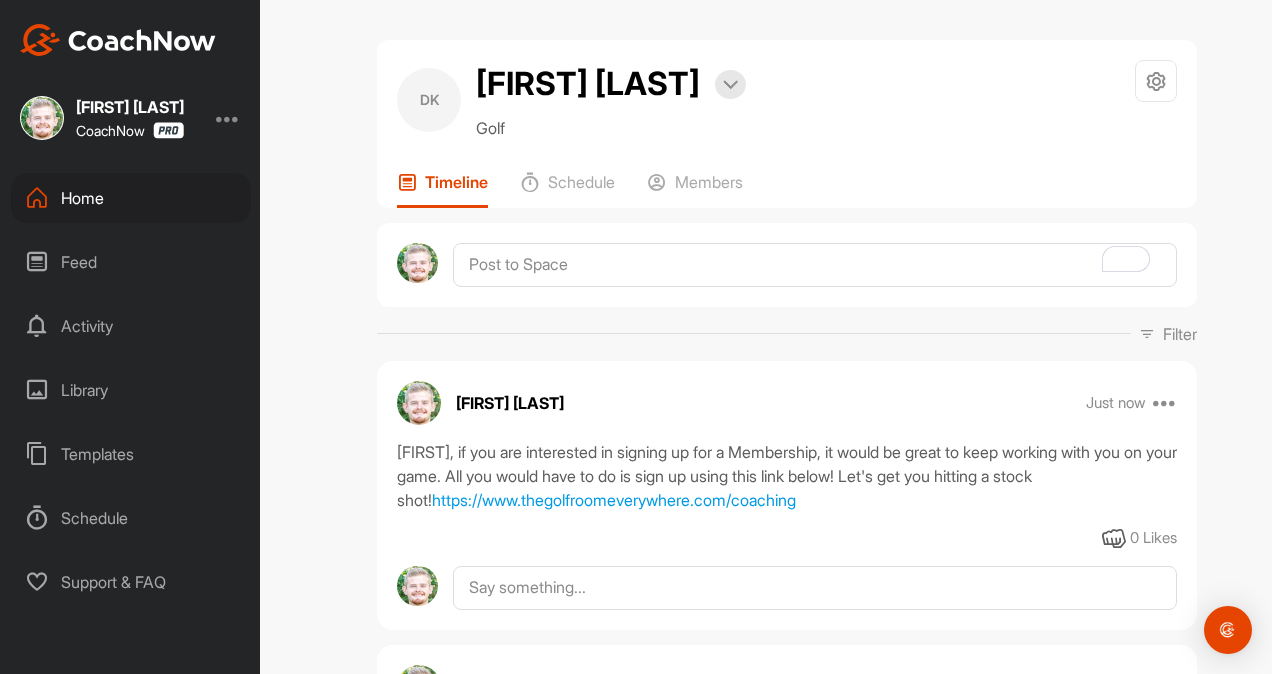 scroll, scrollTop: 623, scrollLeft: 0, axis: vertical 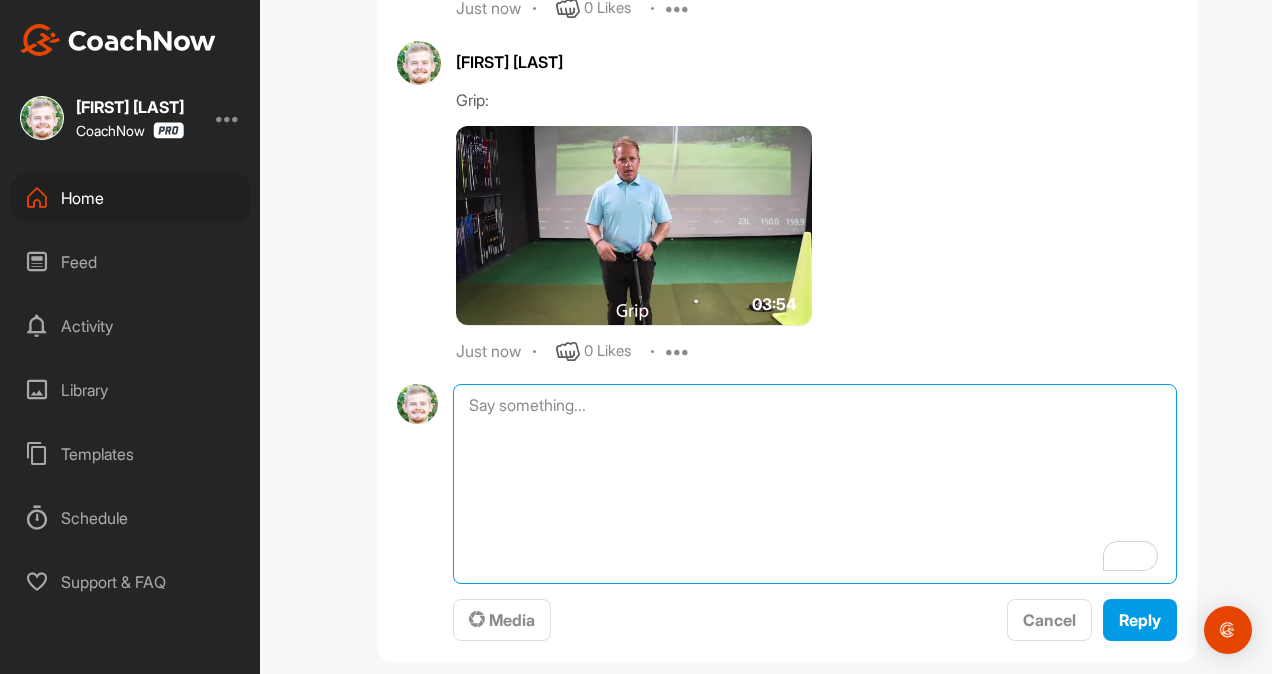 click at bounding box center [815, 484] 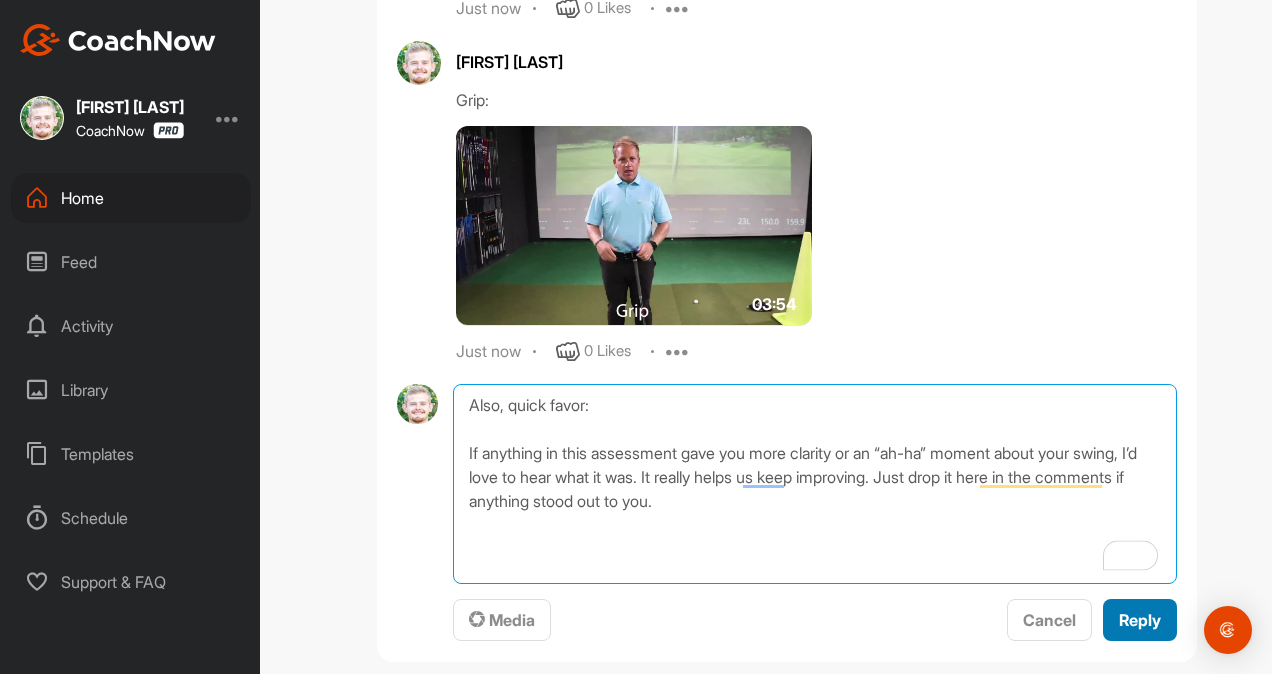type on "Also, quick favor:
If anything in this assessment gave you more clarity or an “ah-ha” moment about your swing, I’d love to hear what it was. It really helps us keep improving. Just drop it here in the comments if anything stood out to you." 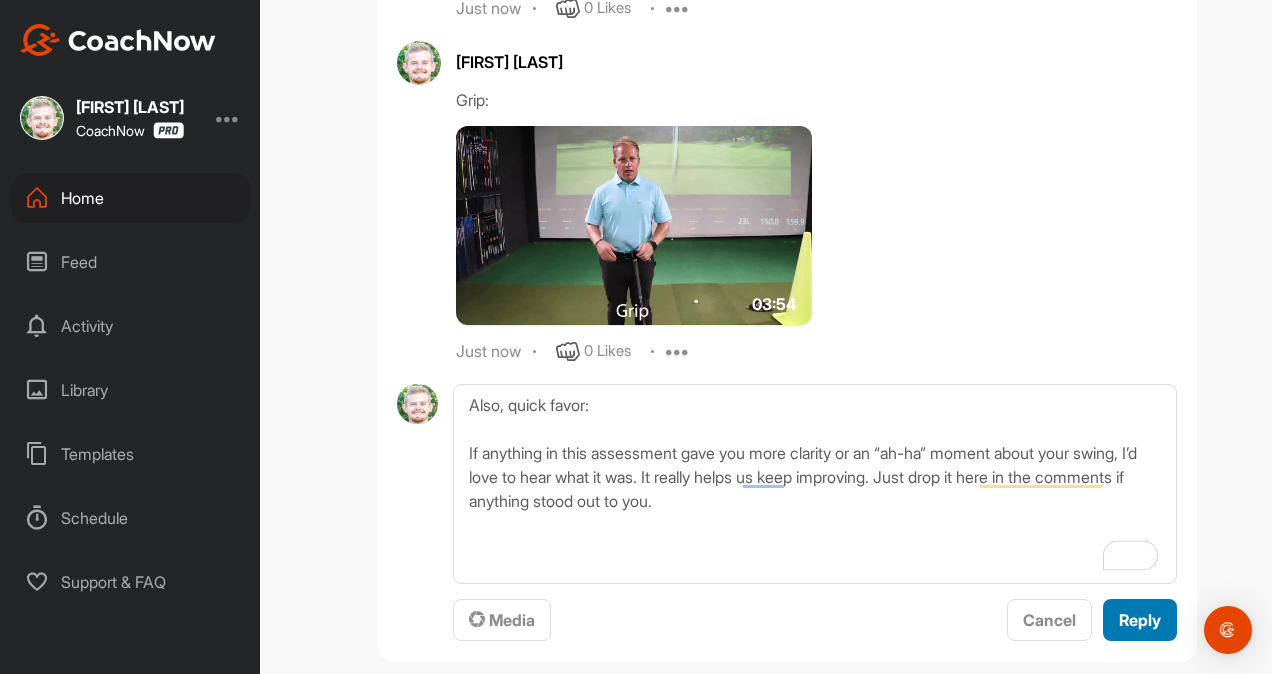 click on "Reply" at bounding box center (1140, 620) 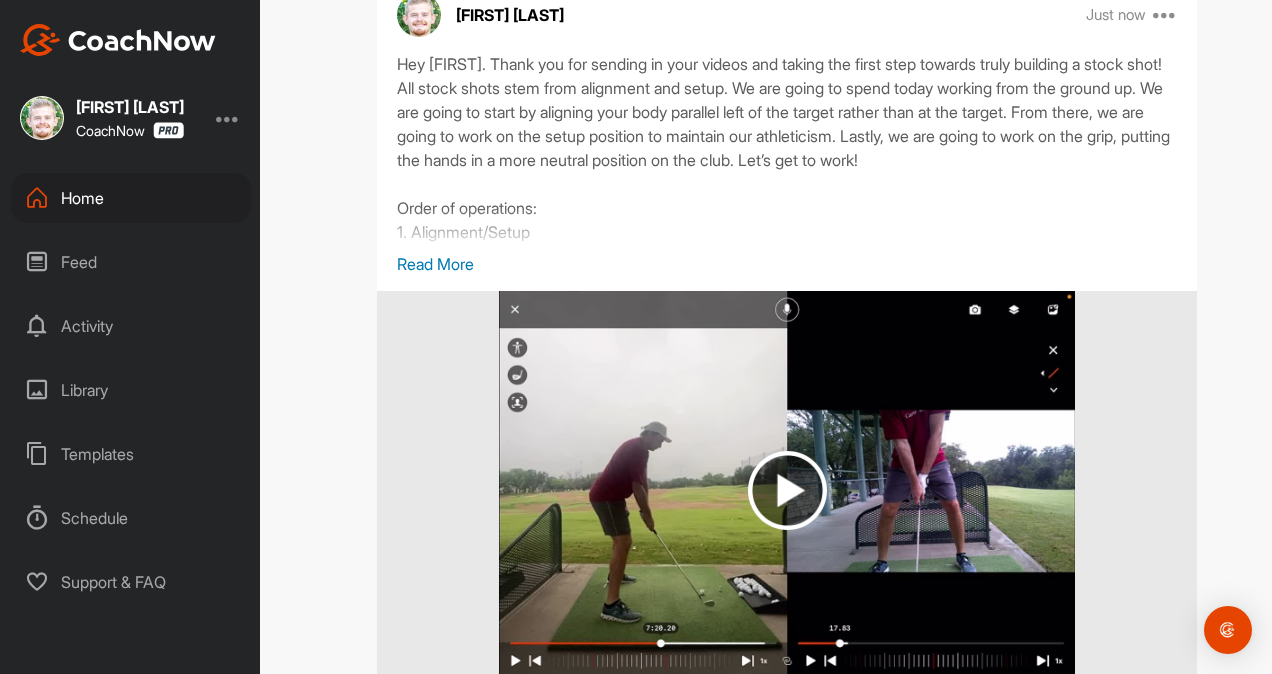 scroll, scrollTop: 154, scrollLeft: 0, axis: vertical 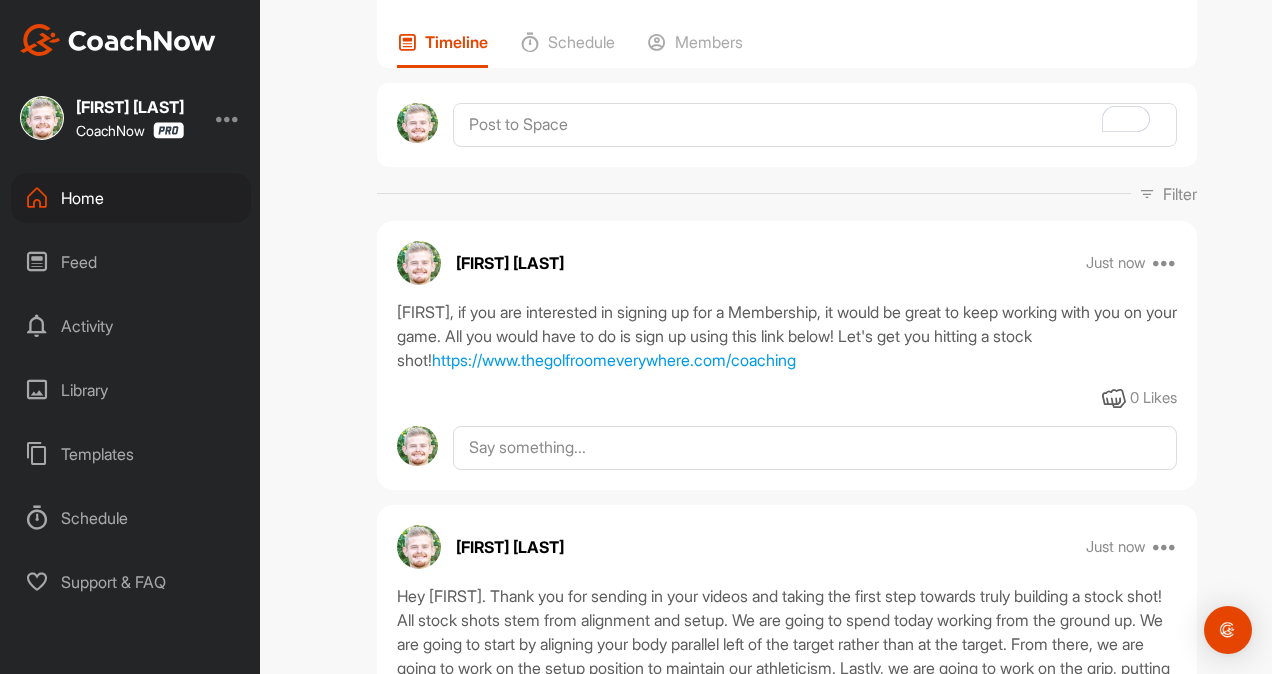 click on "Home" at bounding box center (131, 198) 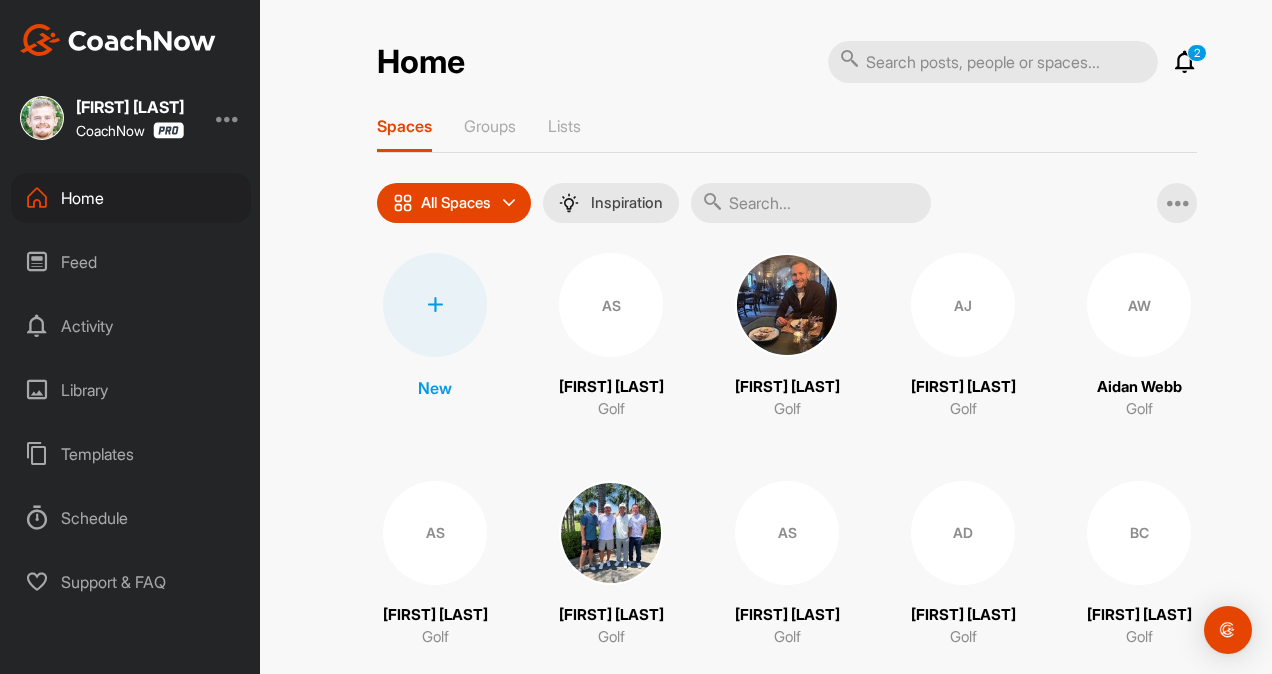 click at bounding box center [811, 203] 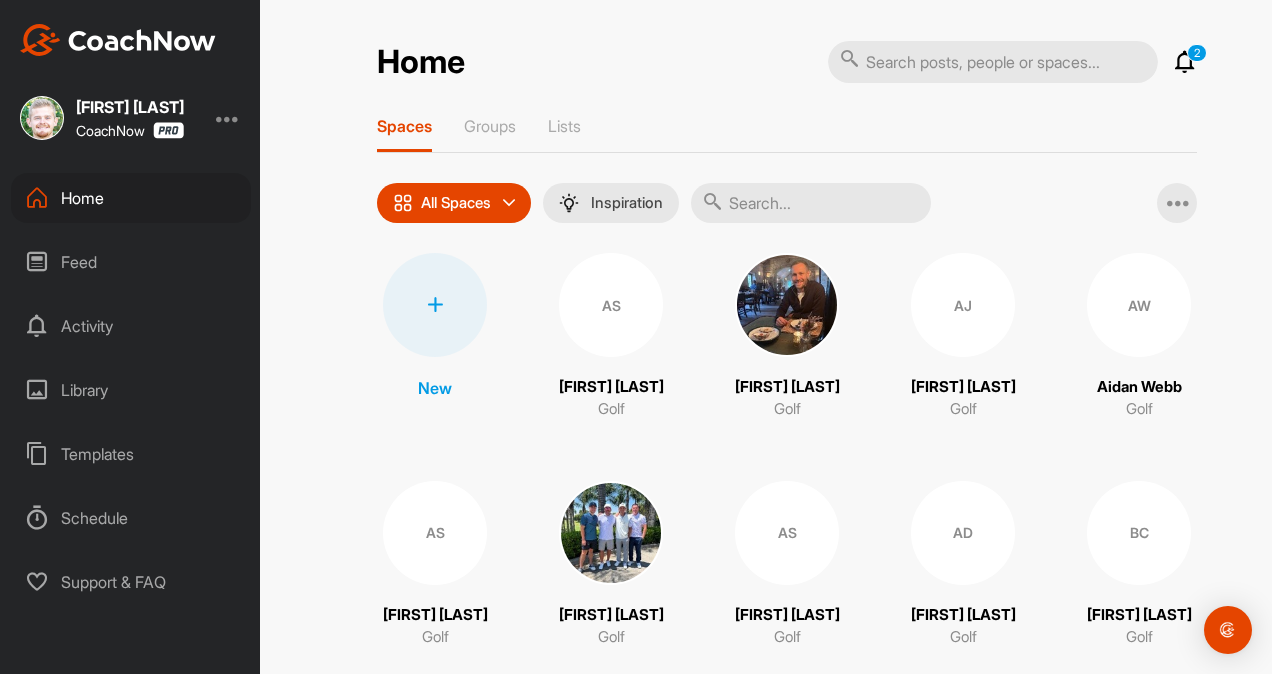click at bounding box center [811, 203] 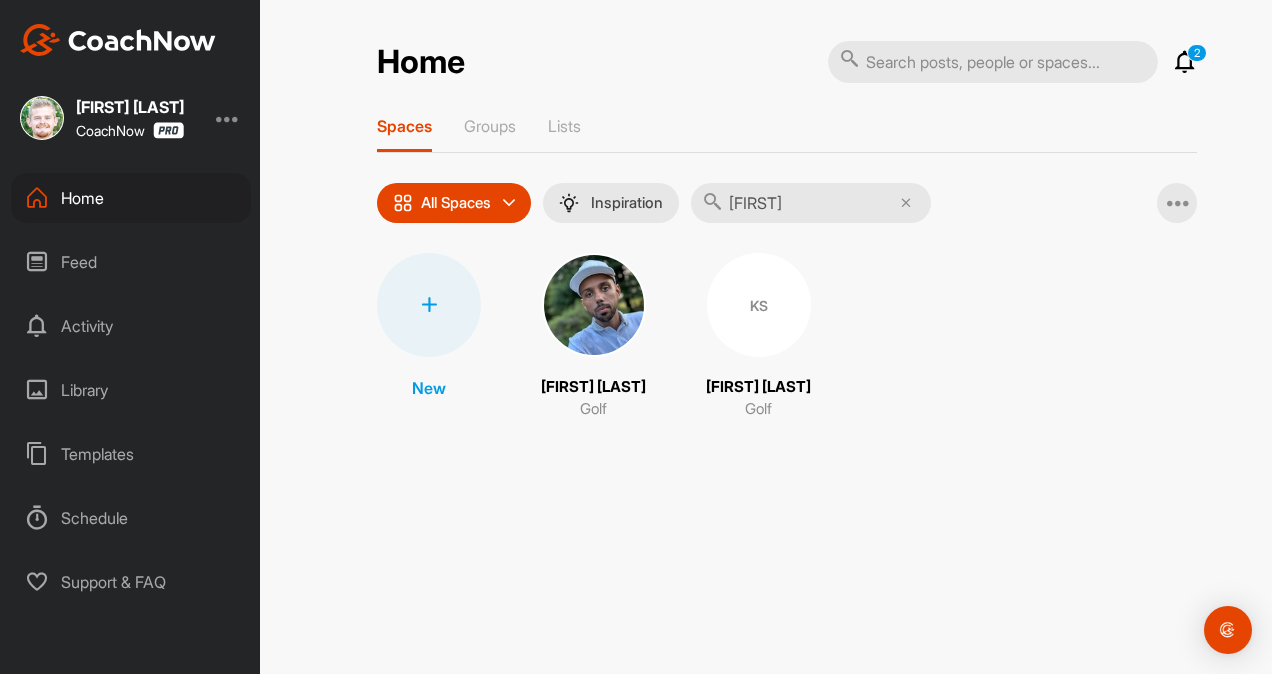 type on "[FIRST]" 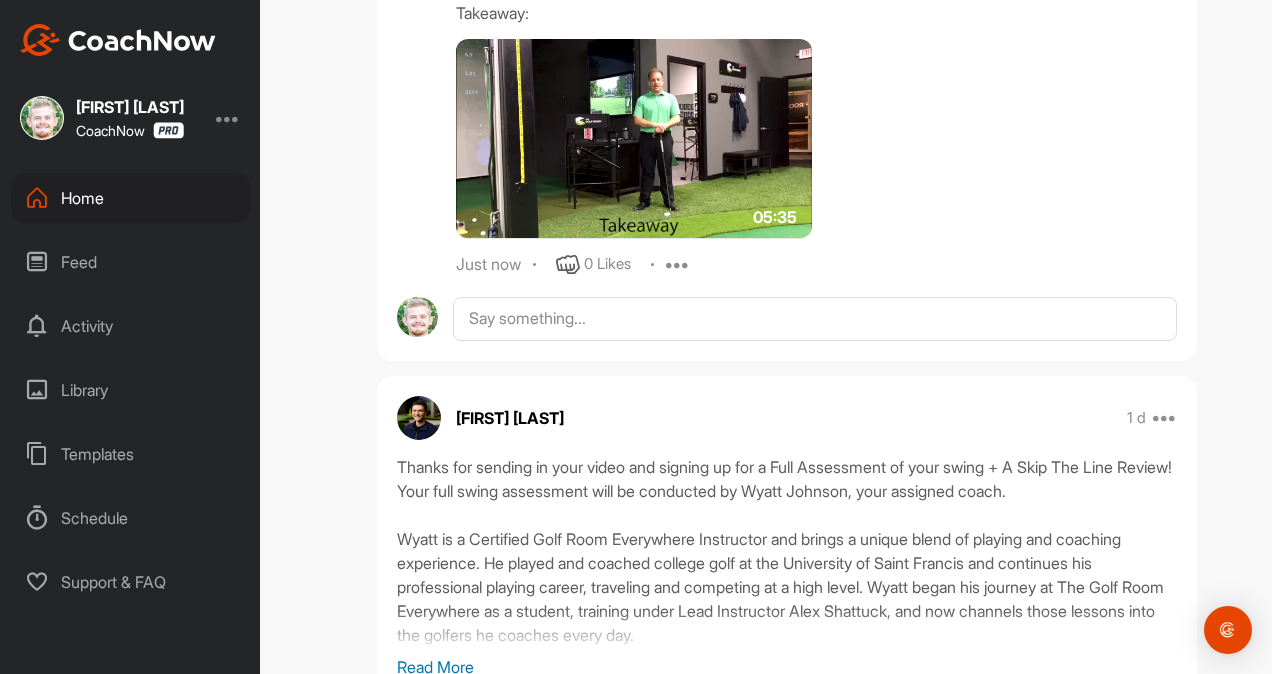 scroll, scrollTop: 1601, scrollLeft: 0, axis: vertical 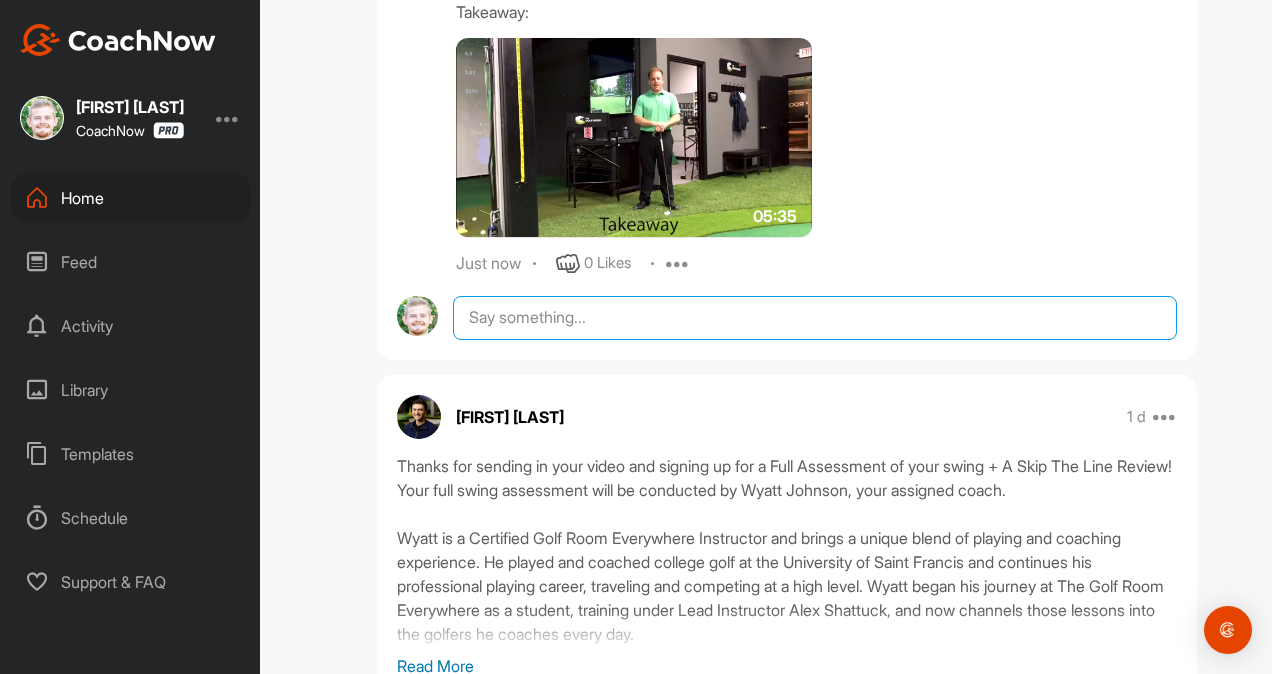 click at bounding box center (815, 318) 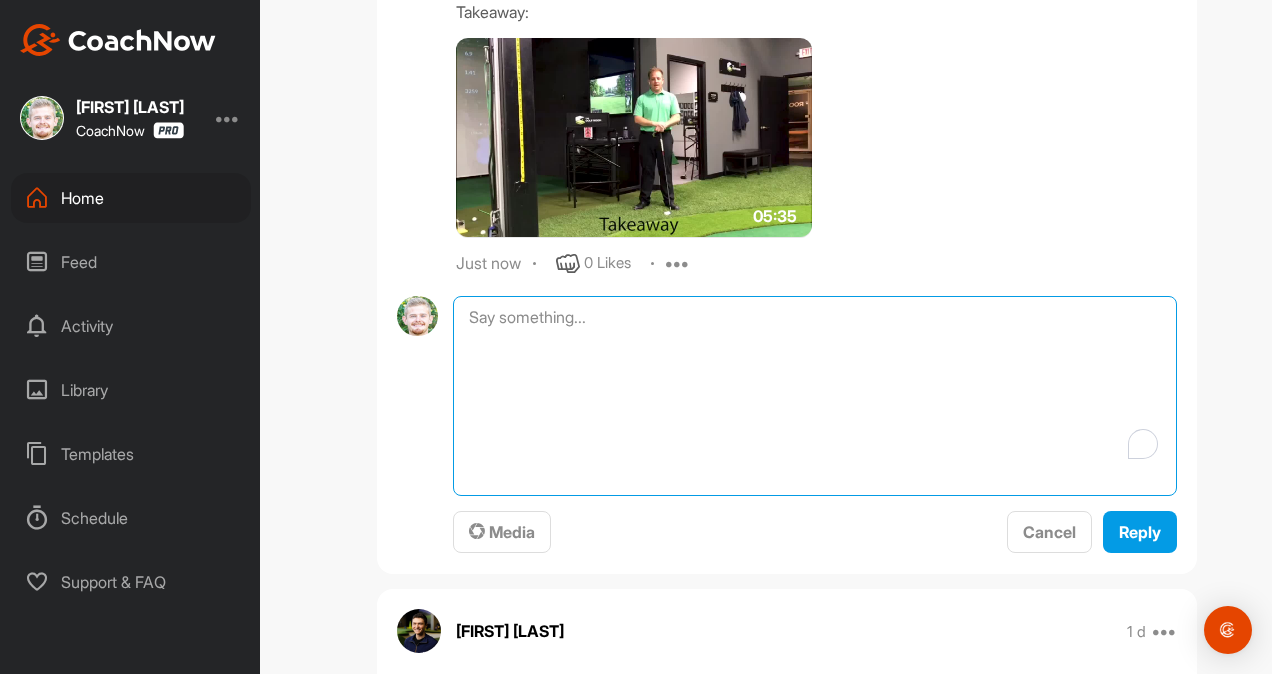 paste on "Also, quick favor:
If anything in this assessment gave you more clarity or an “ah-ha” moment about your swing, I’d love to hear what it was. It really helps us keep improving. Just drop it here in the comments if anything stood out to you." 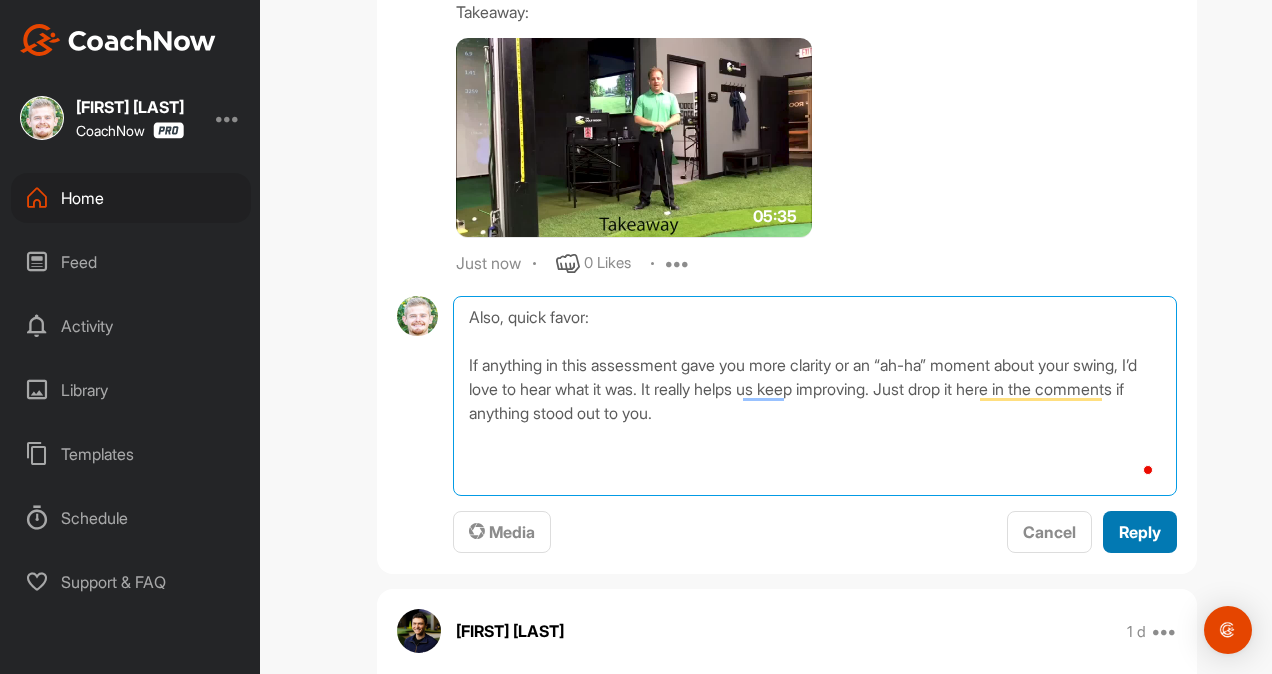 type on "Also, quick favor:
If anything in this assessment gave you more clarity or an “ah-ha” moment about your swing, I’d love to hear what it was. It really helps us keep improving. Just drop it here in the comments if anything stood out to you." 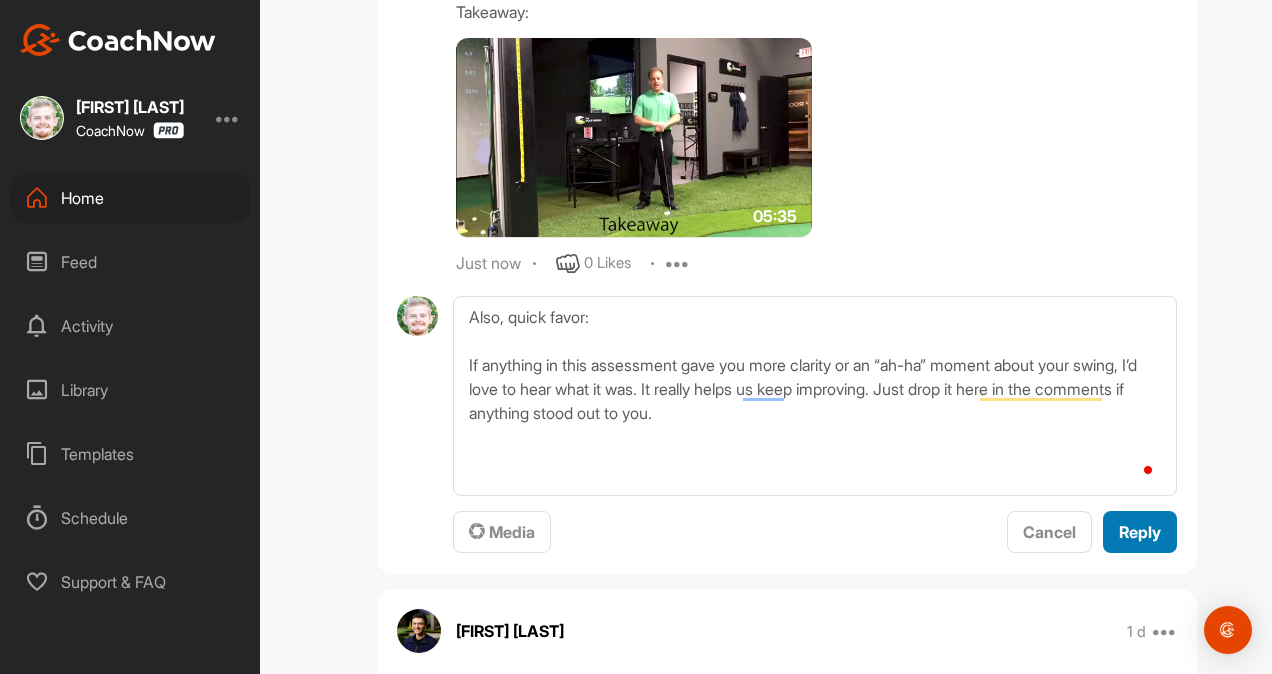 click on "Reply" at bounding box center [1140, 532] 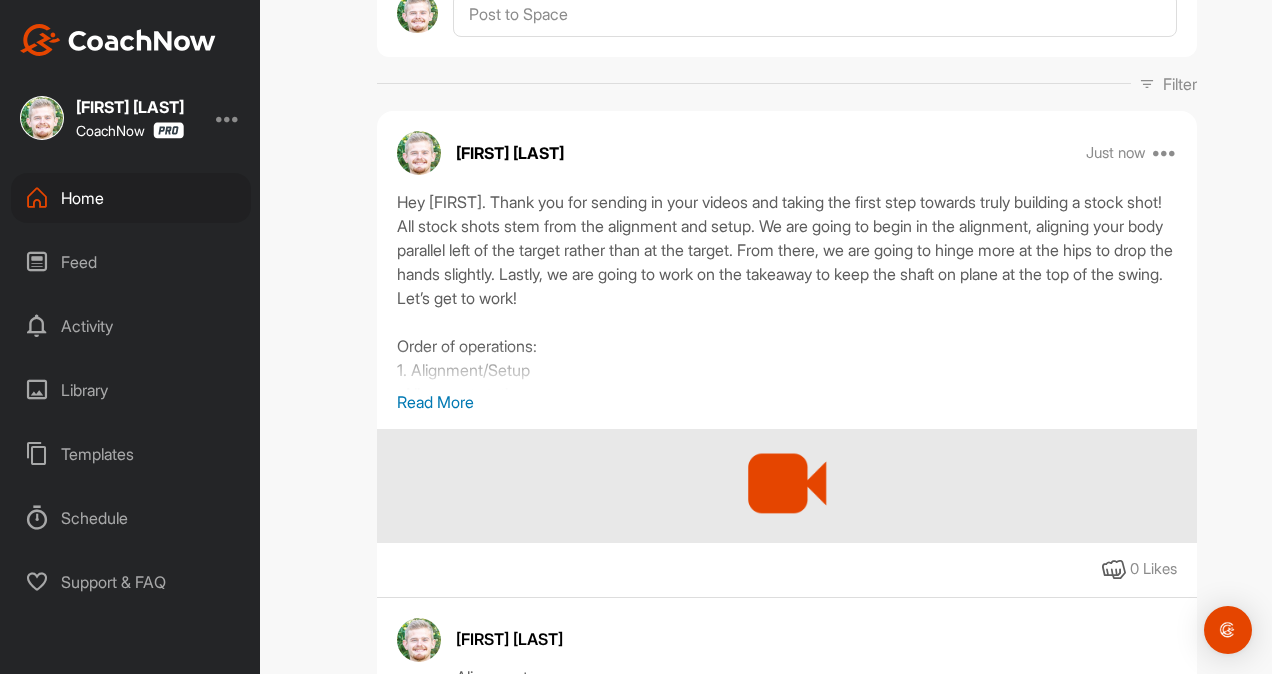 scroll, scrollTop: 0, scrollLeft: 0, axis: both 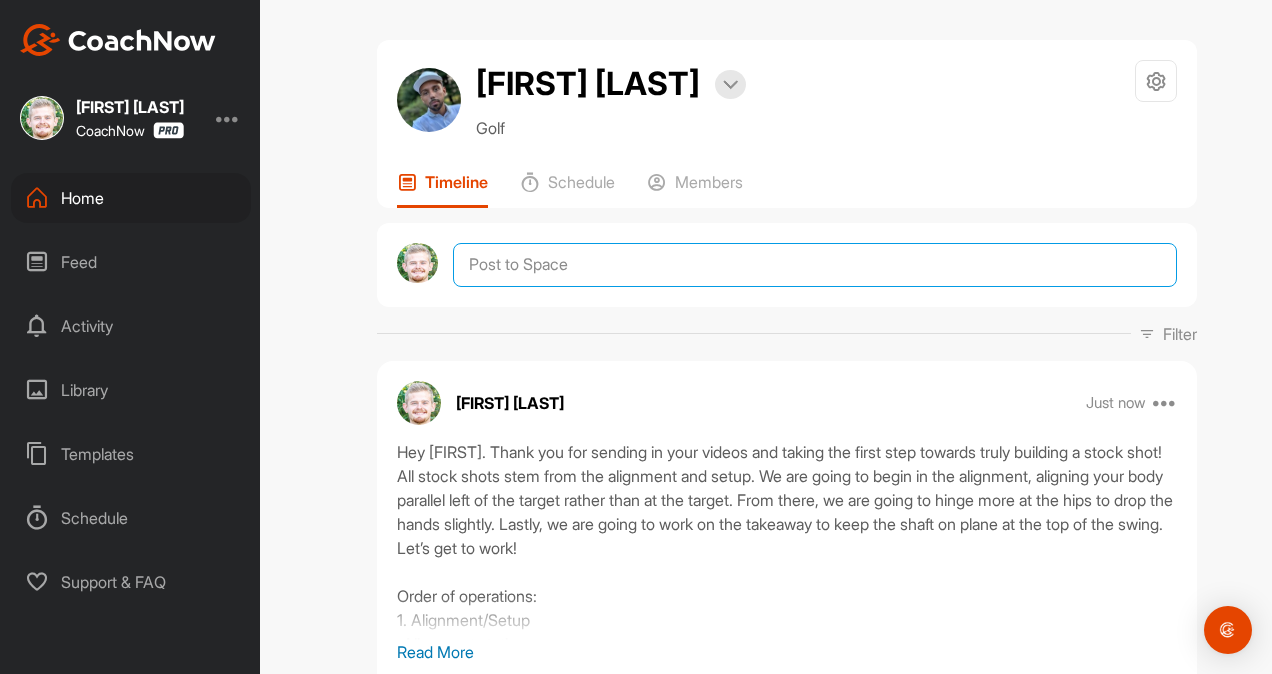 click at bounding box center (815, 265) 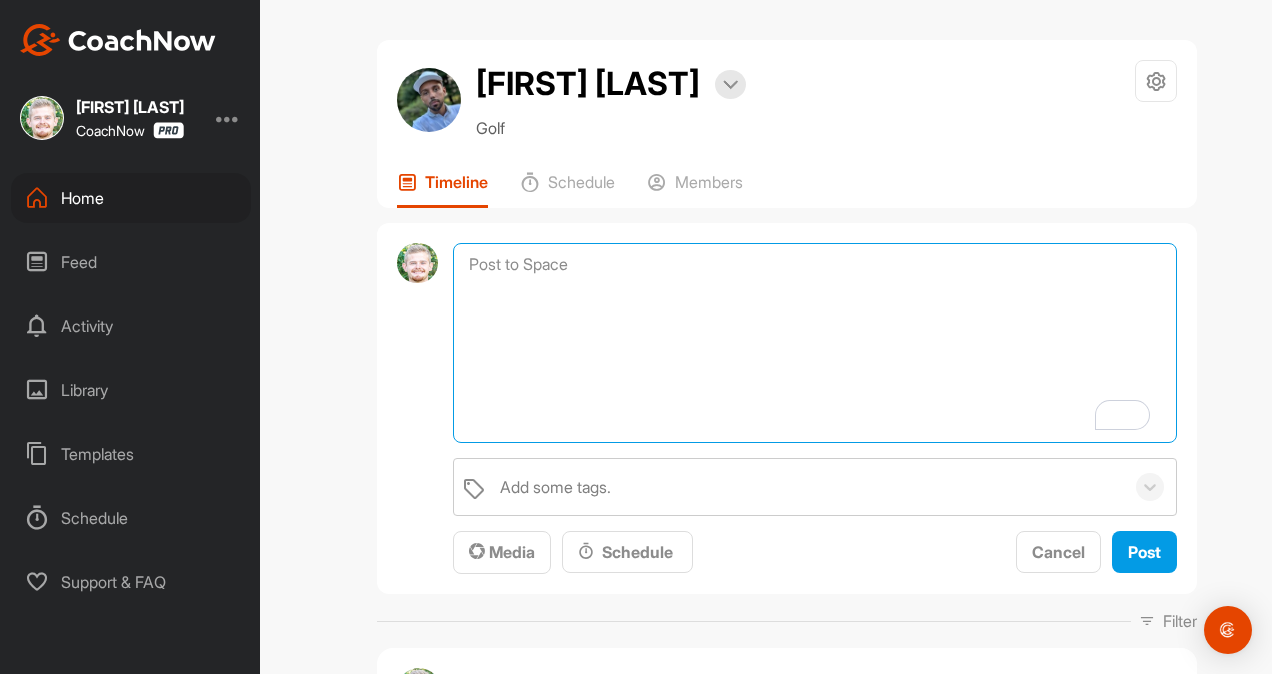 paste on "[student name], if you are interested in signing up for a Membership, it would be great to keep working with you on your game. All you would have to do is sign up using this link below! Let's get you hitting a stock shot!
https://www.thegolfroomeverywhere.com/coaching" 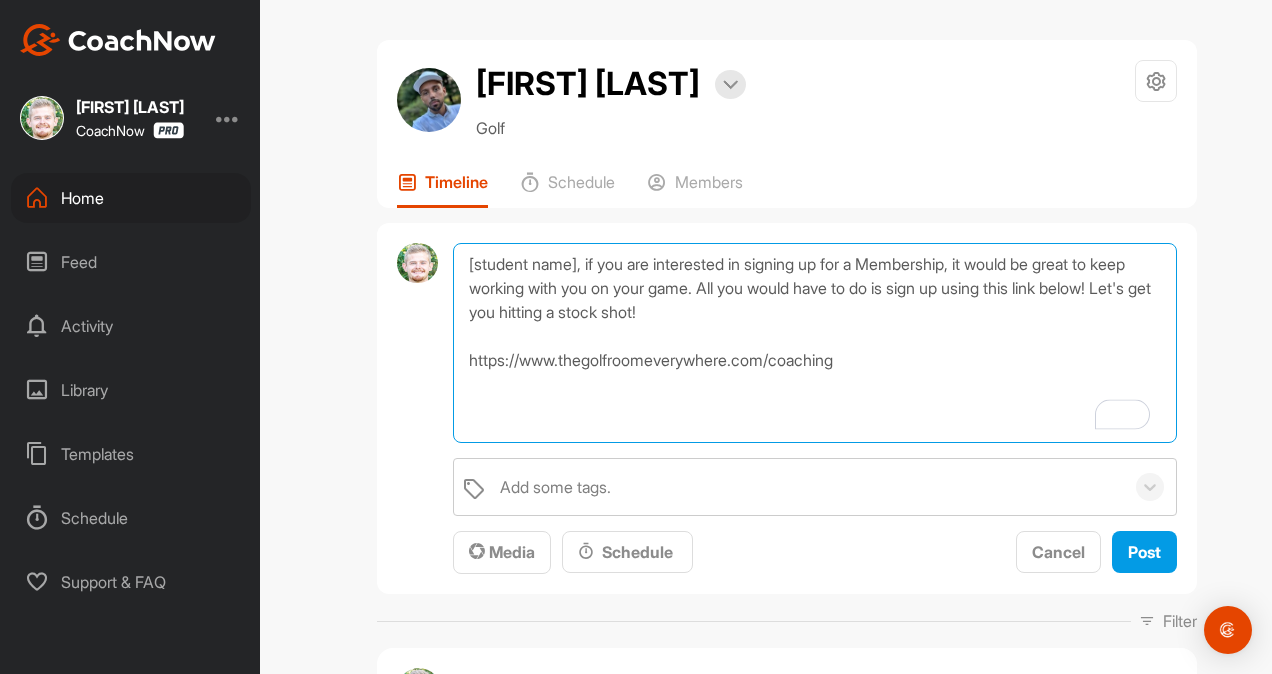 click on "[student name], if you are interested in signing up for a Membership, it would be great to keep working with you on your game. All you would have to do is sign up using this link below! Let's get you hitting a stock shot!
https://www.thegolfroomeverywhere.com/coaching" at bounding box center [815, 343] 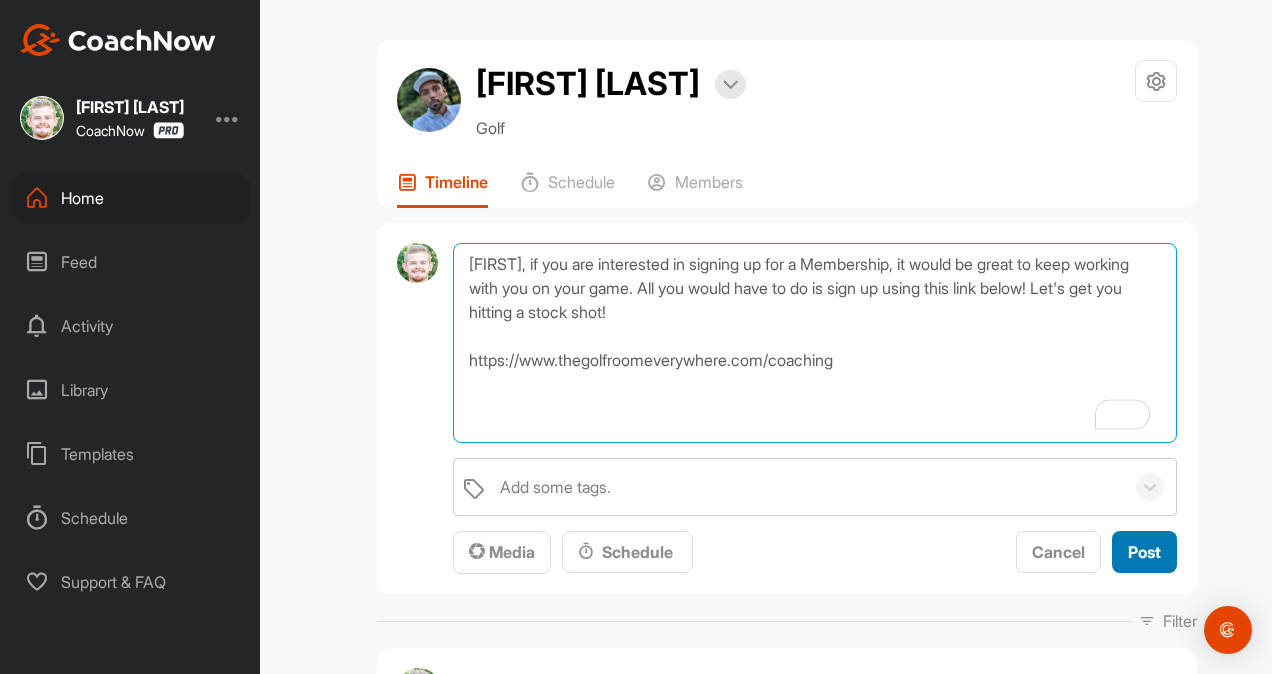 type on "[FIRST], if you are interested in signing up for a Membership, it would be great to keep working with you on your game. All you would have to do is sign up using this link below! Let's get you hitting a stock shot!
https://www.thegolfroomeverywhere.com/coaching" 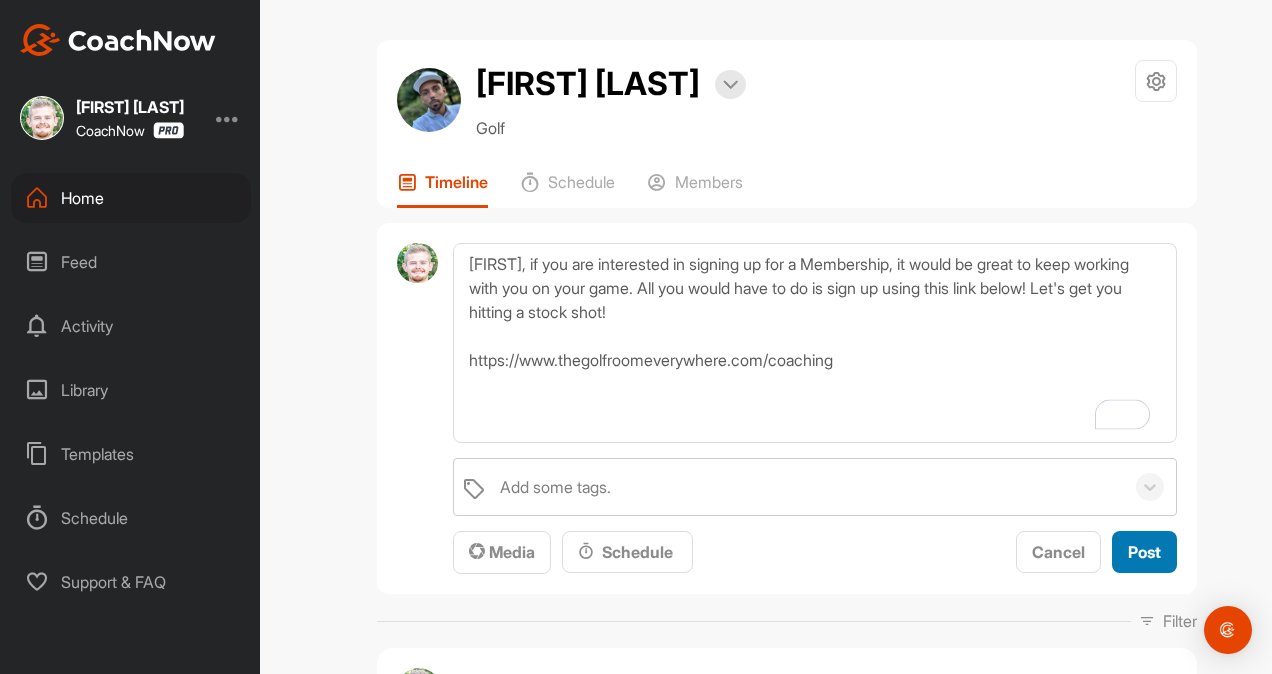 click on "Post" at bounding box center (1144, 552) 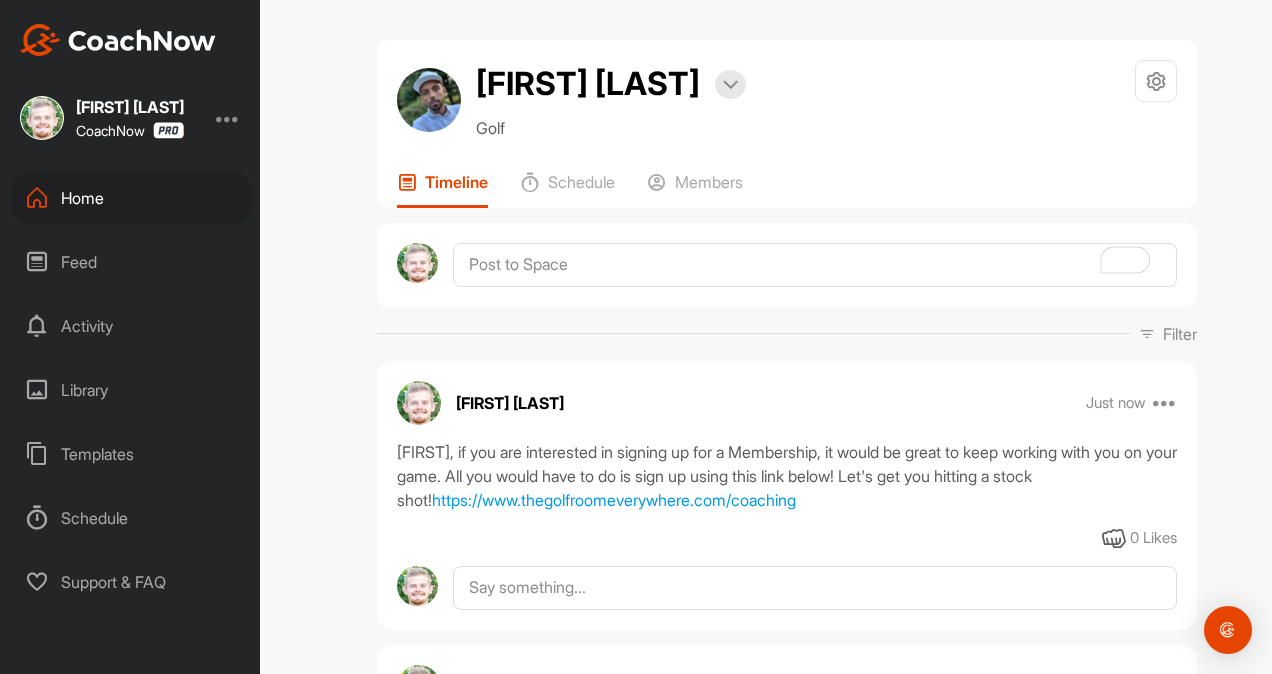 click on "Home" at bounding box center (131, 198) 